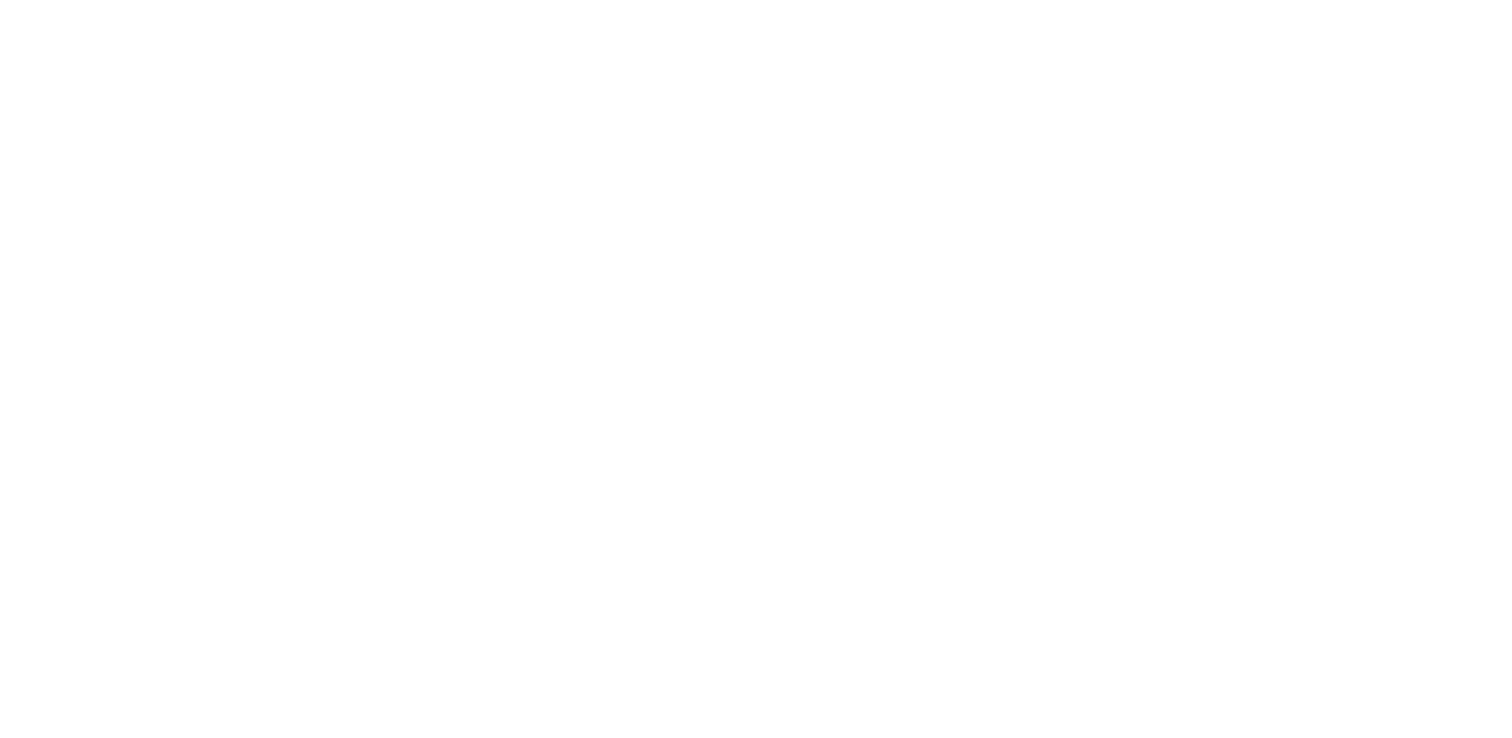 scroll, scrollTop: 0, scrollLeft: 0, axis: both 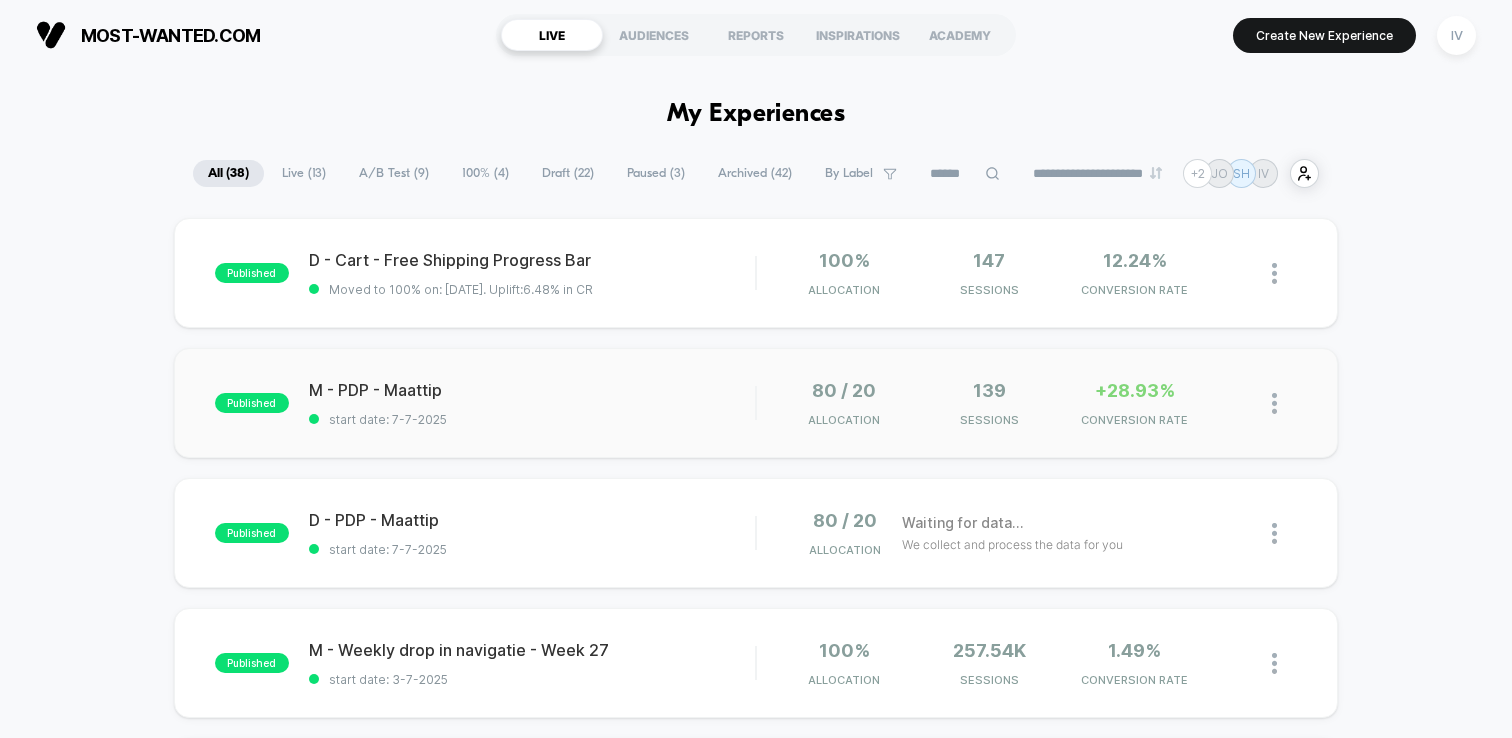 click on "published M - PDP - Maattip start date: 7-7-2025 80 / 20 Allocation 139 Sessions +28.93% CONVERSION RATE" at bounding box center (756, 403) 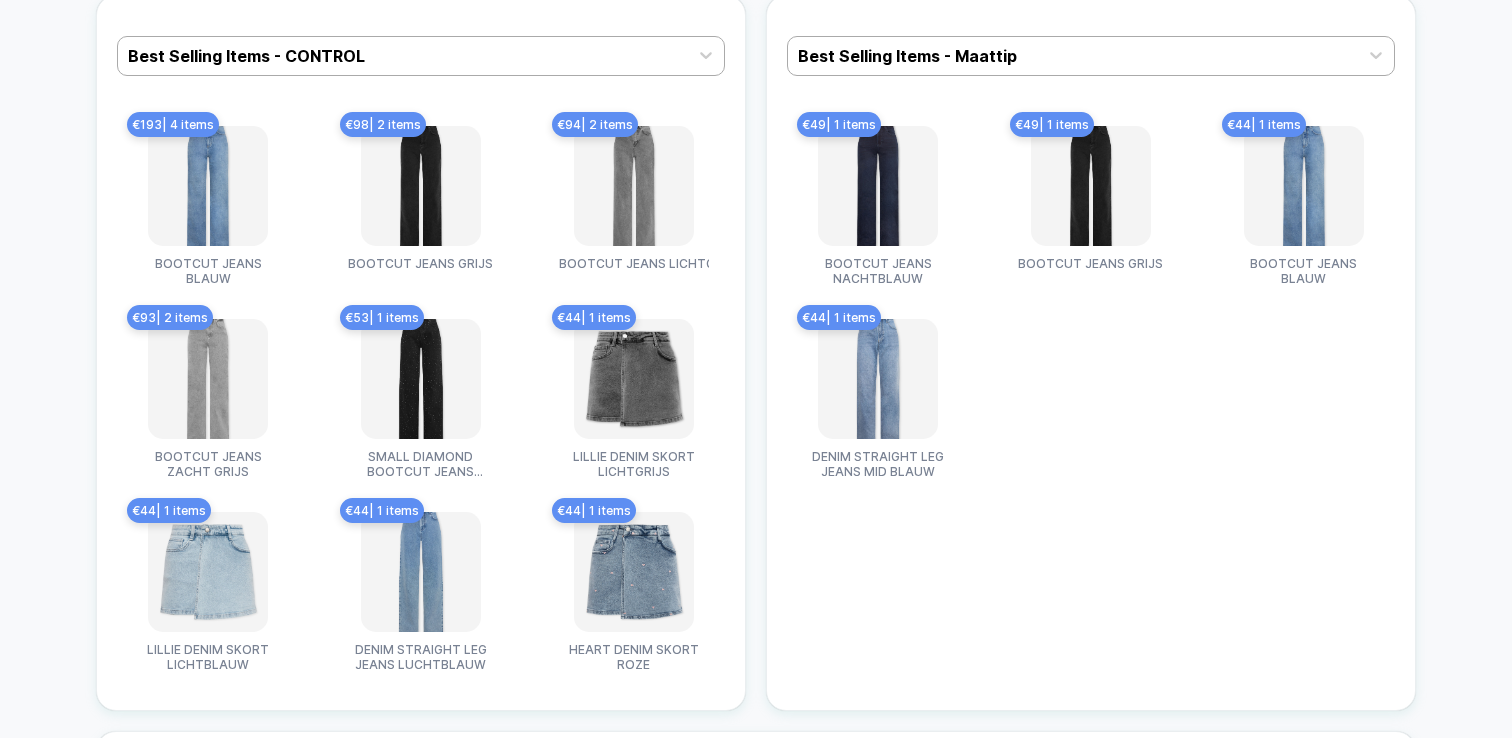 scroll, scrollTop: 5707, scrollLeft: 0, axis: vertical 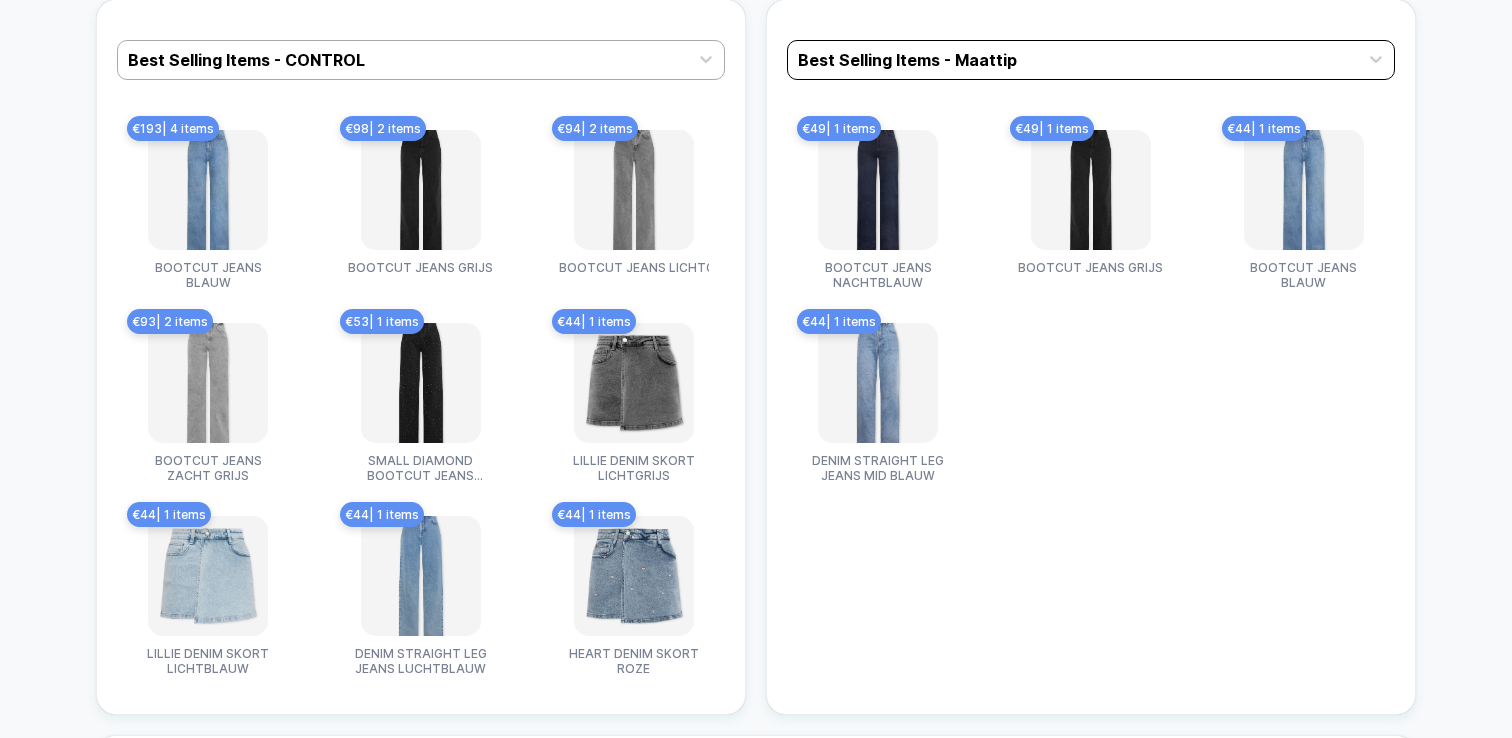 click on "Best Selling Items - Maattip" at bounding box center (403, 60) 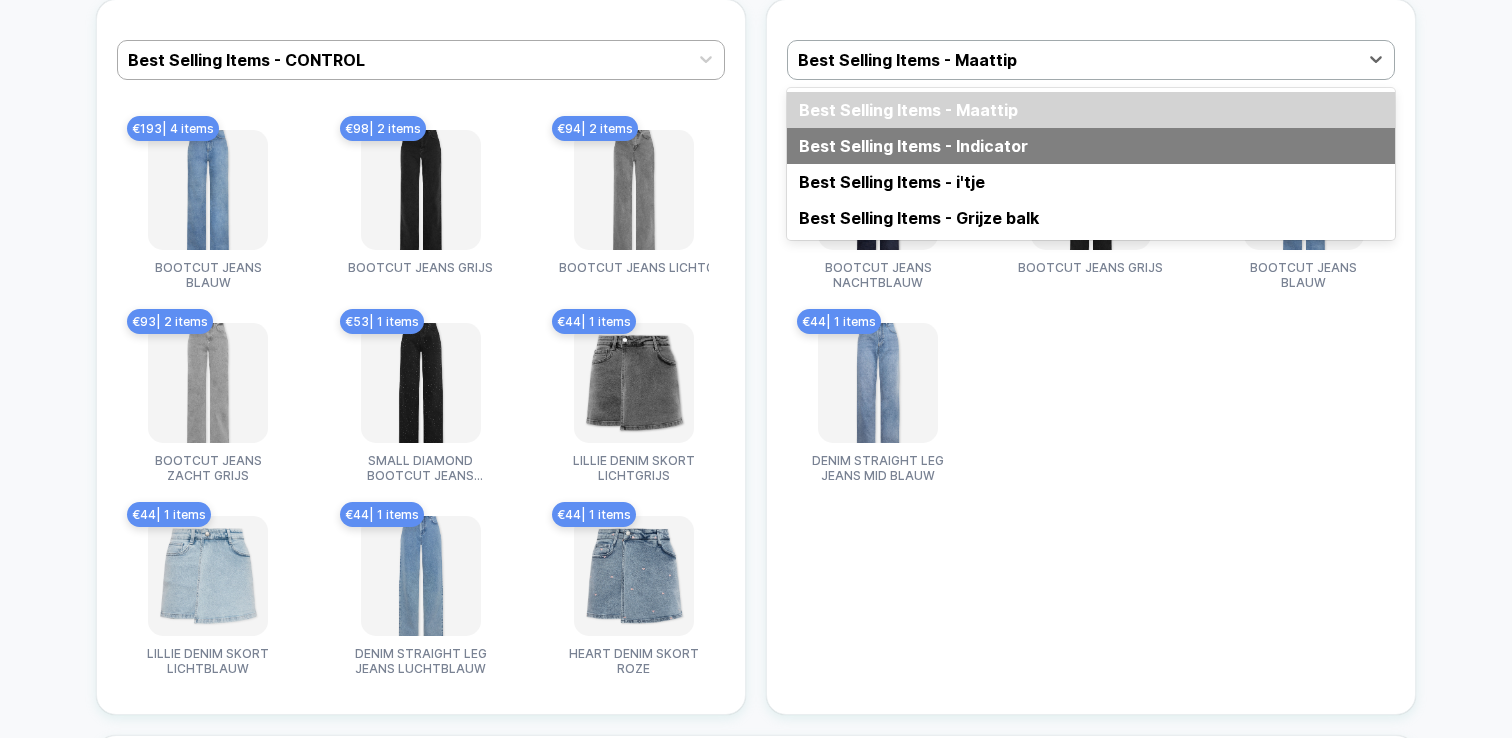 click on "Best Selling Items - Indicator" at bounding box center [1091, 146] 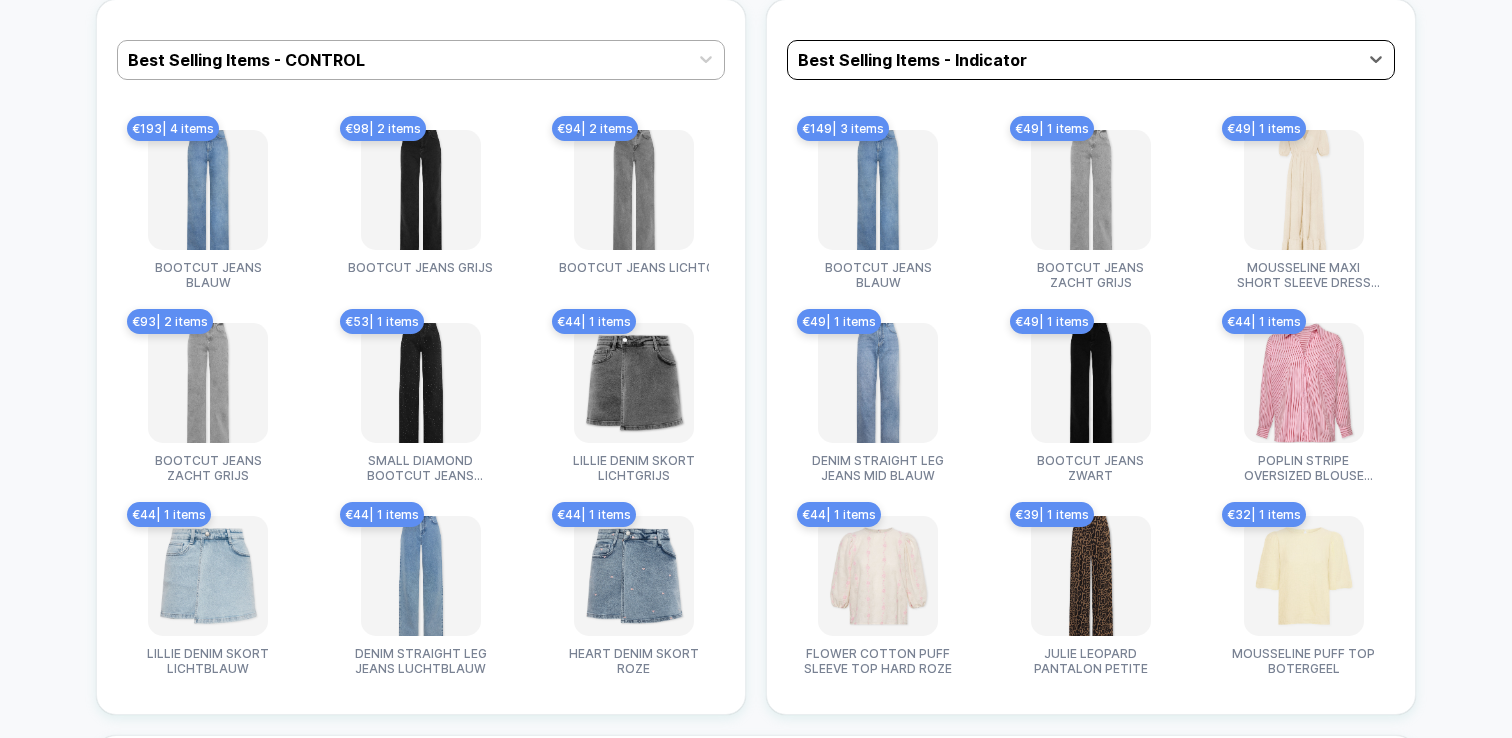 click at bounding box center [1073, 60] 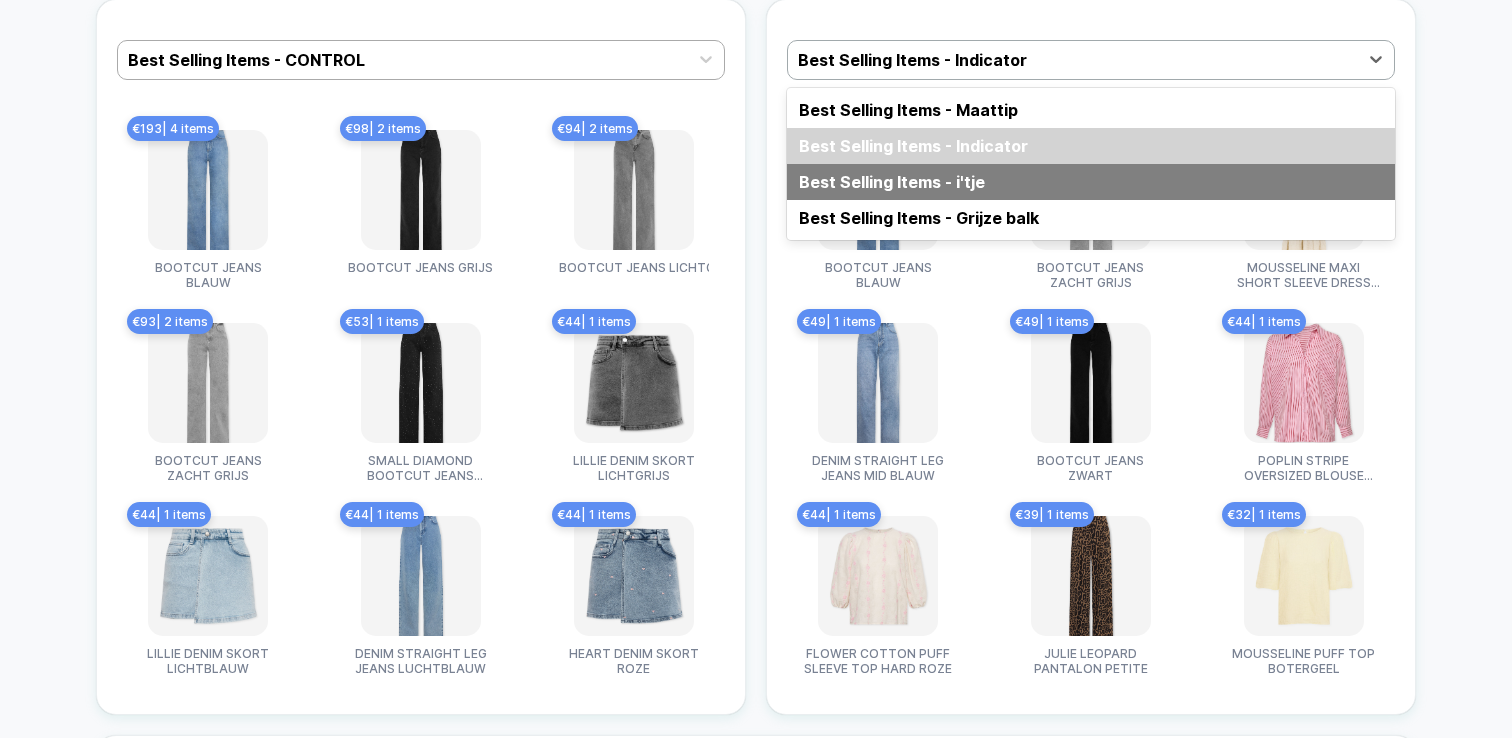 click on "Best Selling Items - i'tje" at bounding box center (1091, 182) 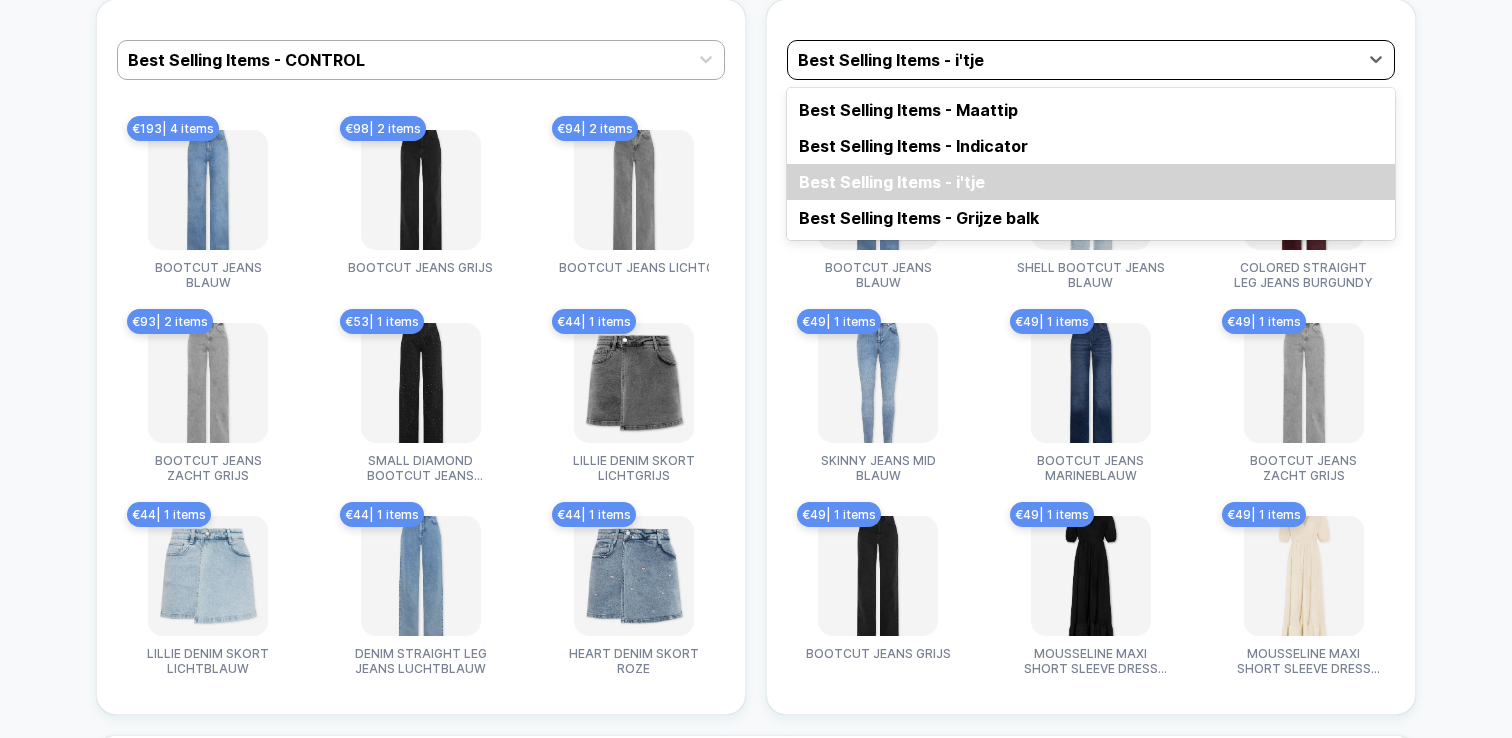 click at bounding box center [1073, 60] 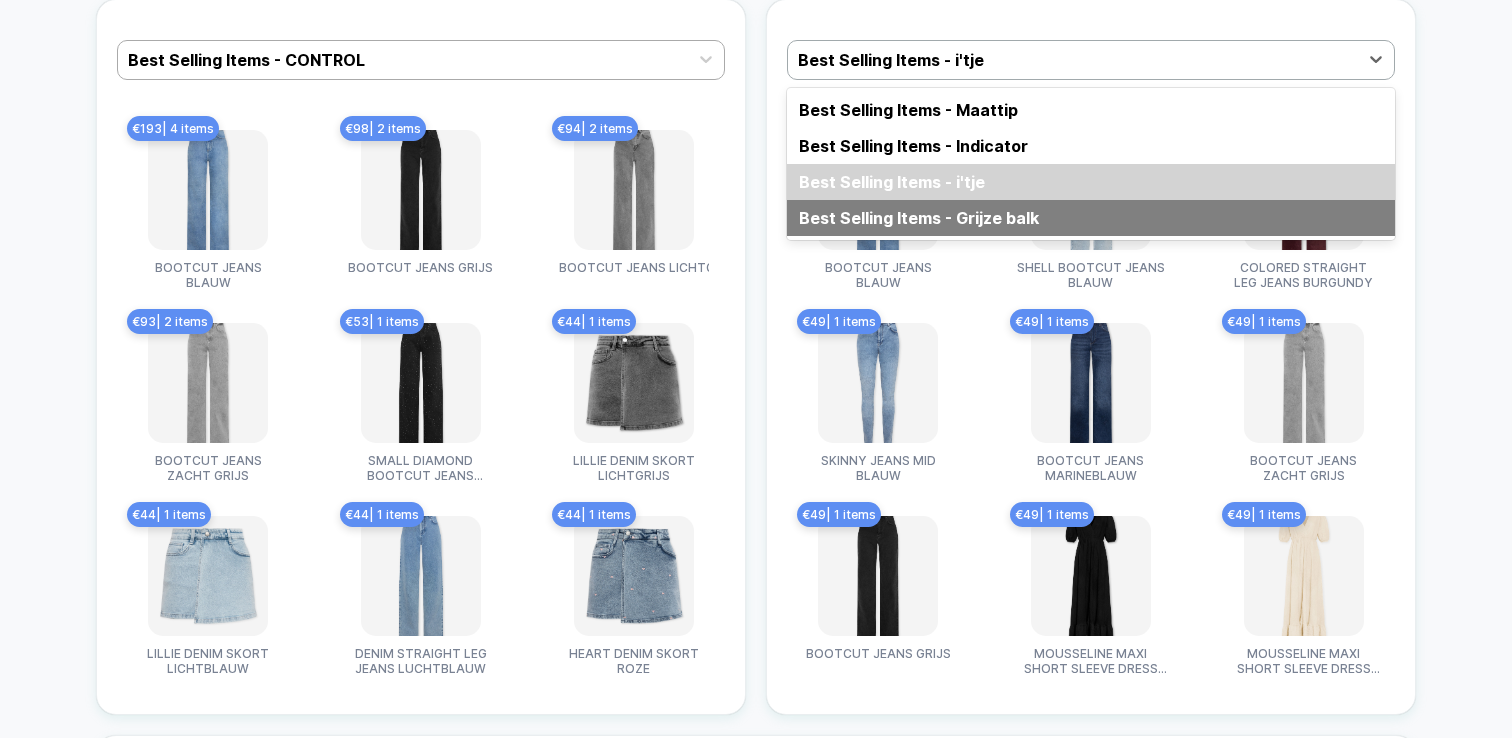 click on "Best Selling Items - Grijze balk" at bounding box center (1091, 218) 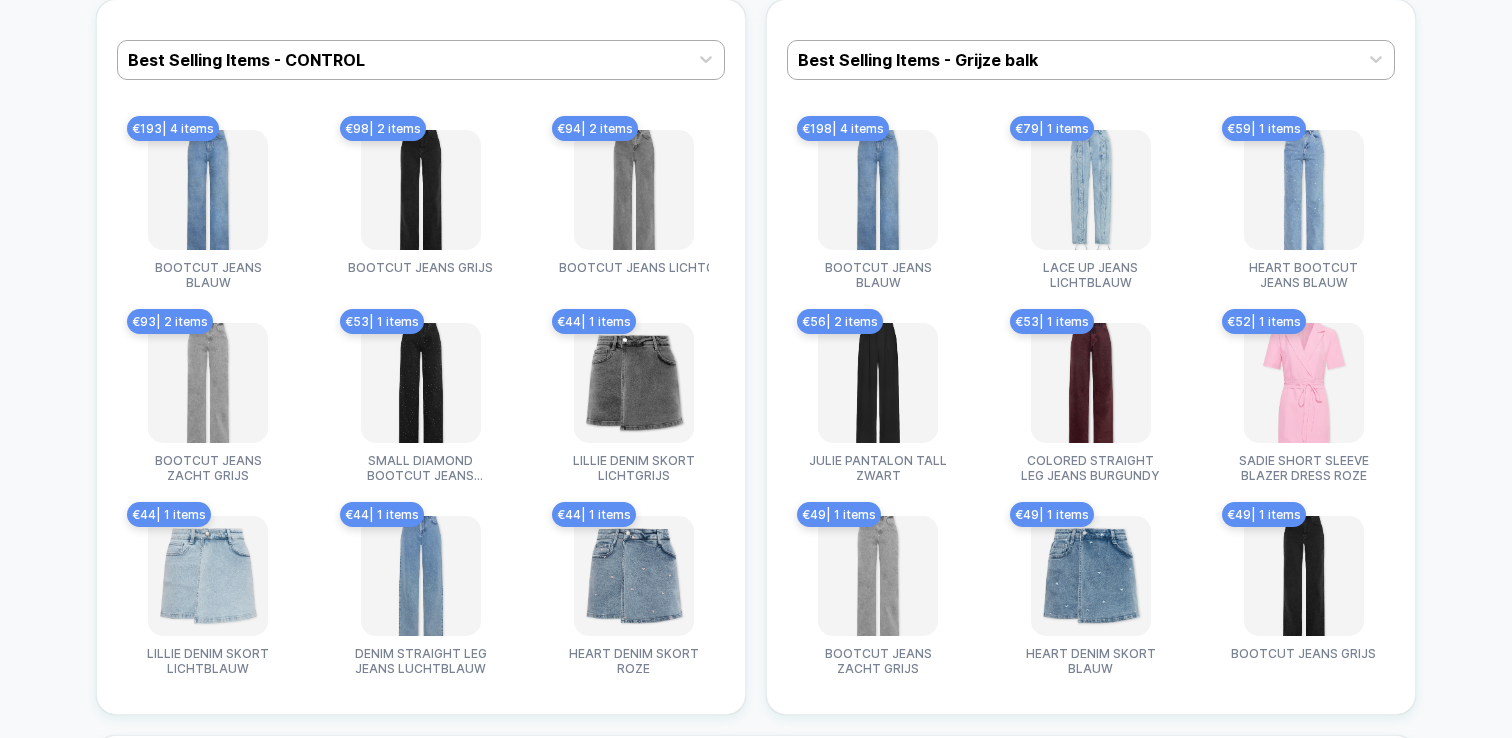 click at bounding box center (208, 190) 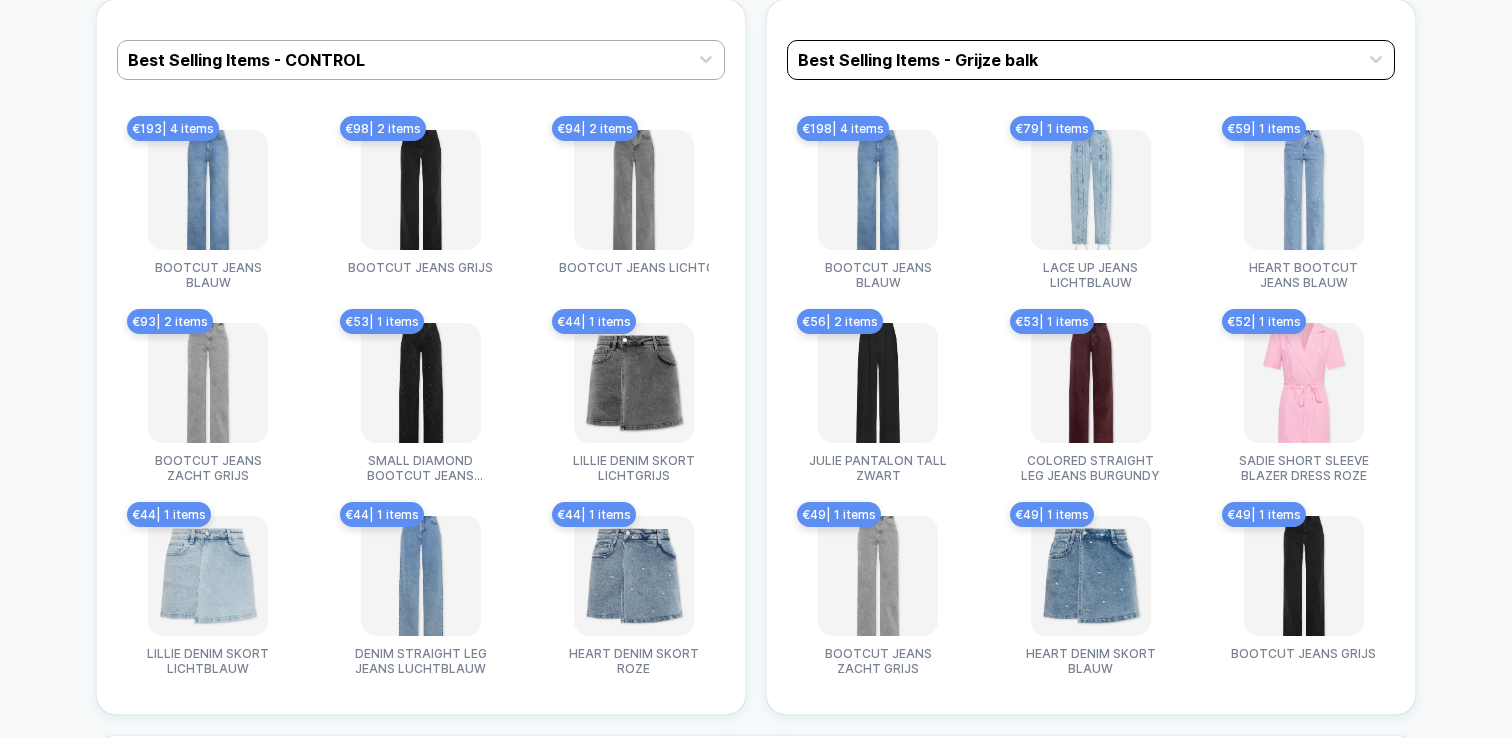 click at bounding box center [403, 60] 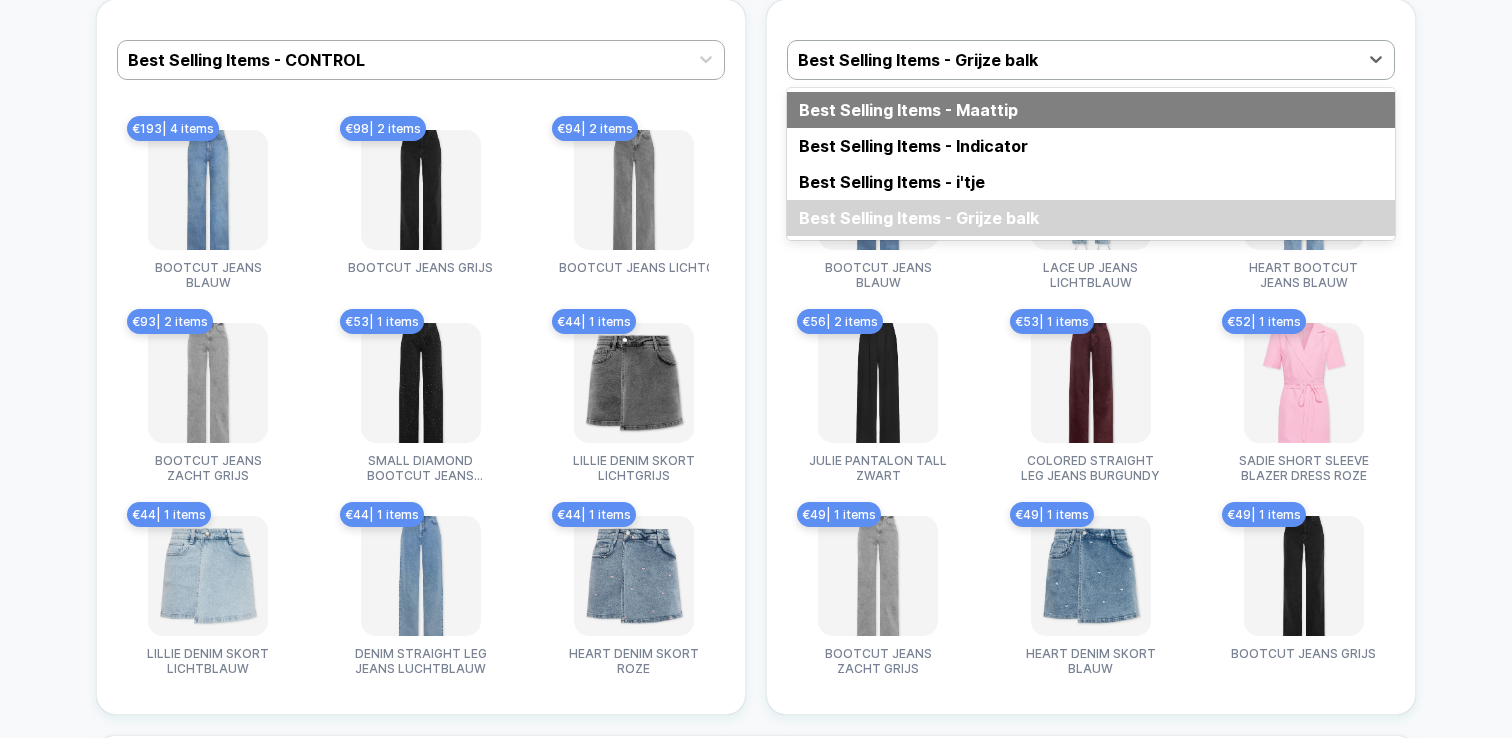 click on "Best Selling Items - Maattip" at bounding box center [1091, 110] 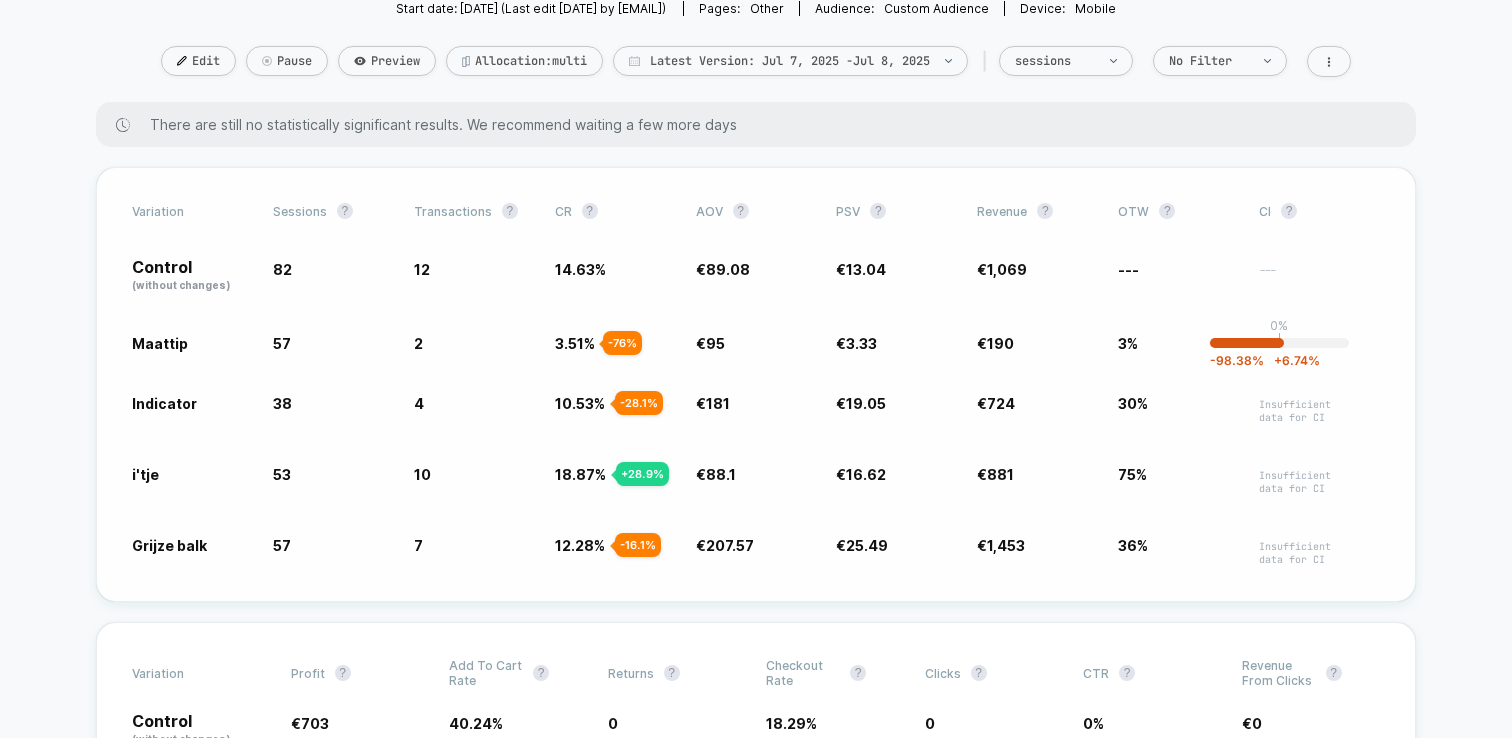 scroll, scrollTop: 0, scrollLeft: 0, axis: both 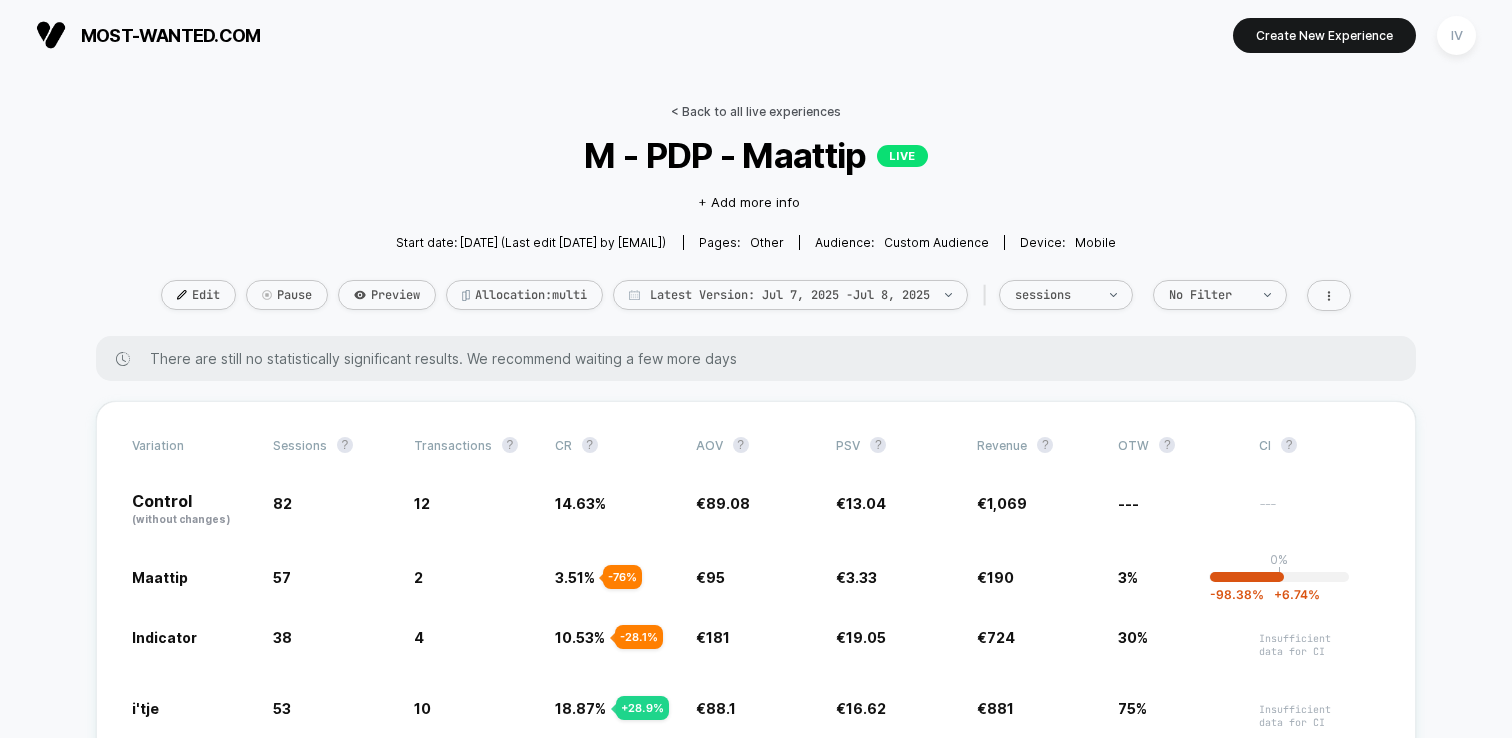 click on "< Back to all live experiences" at bounding box center [756, 111] 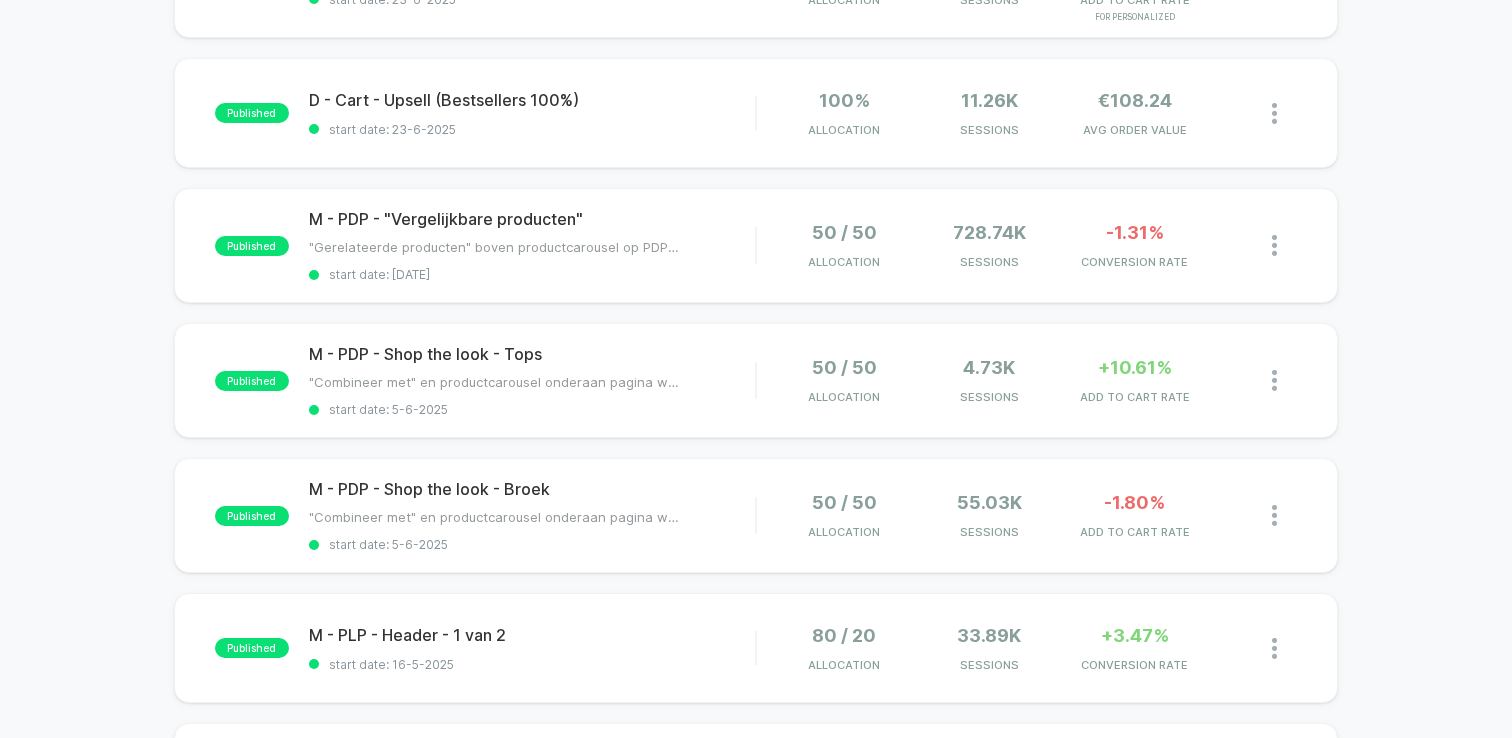 scroll, scrollTop: 1030, scrollLeft: 0, axis: vertical 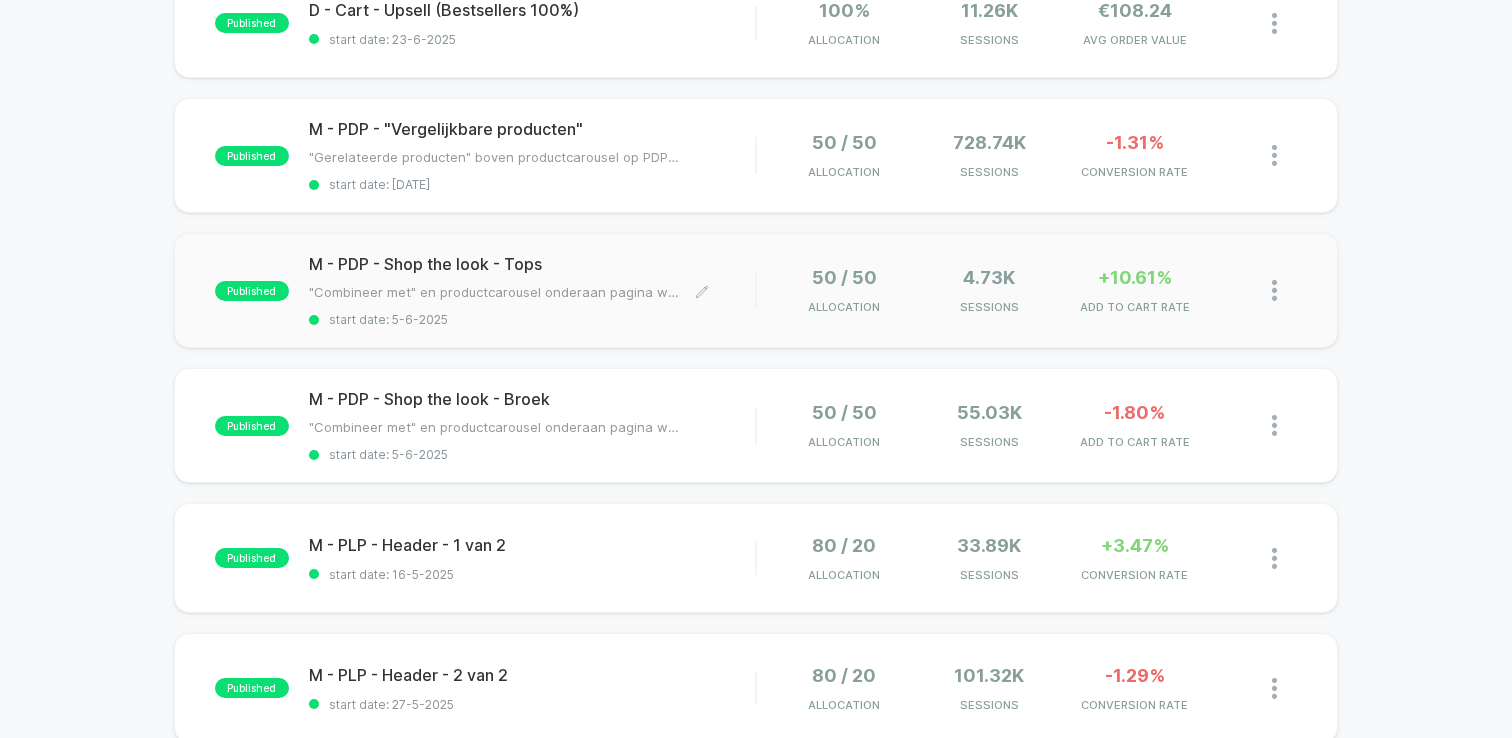 click on "M - PDP - Shop the look - Tops" at bounding box center [532, 264] 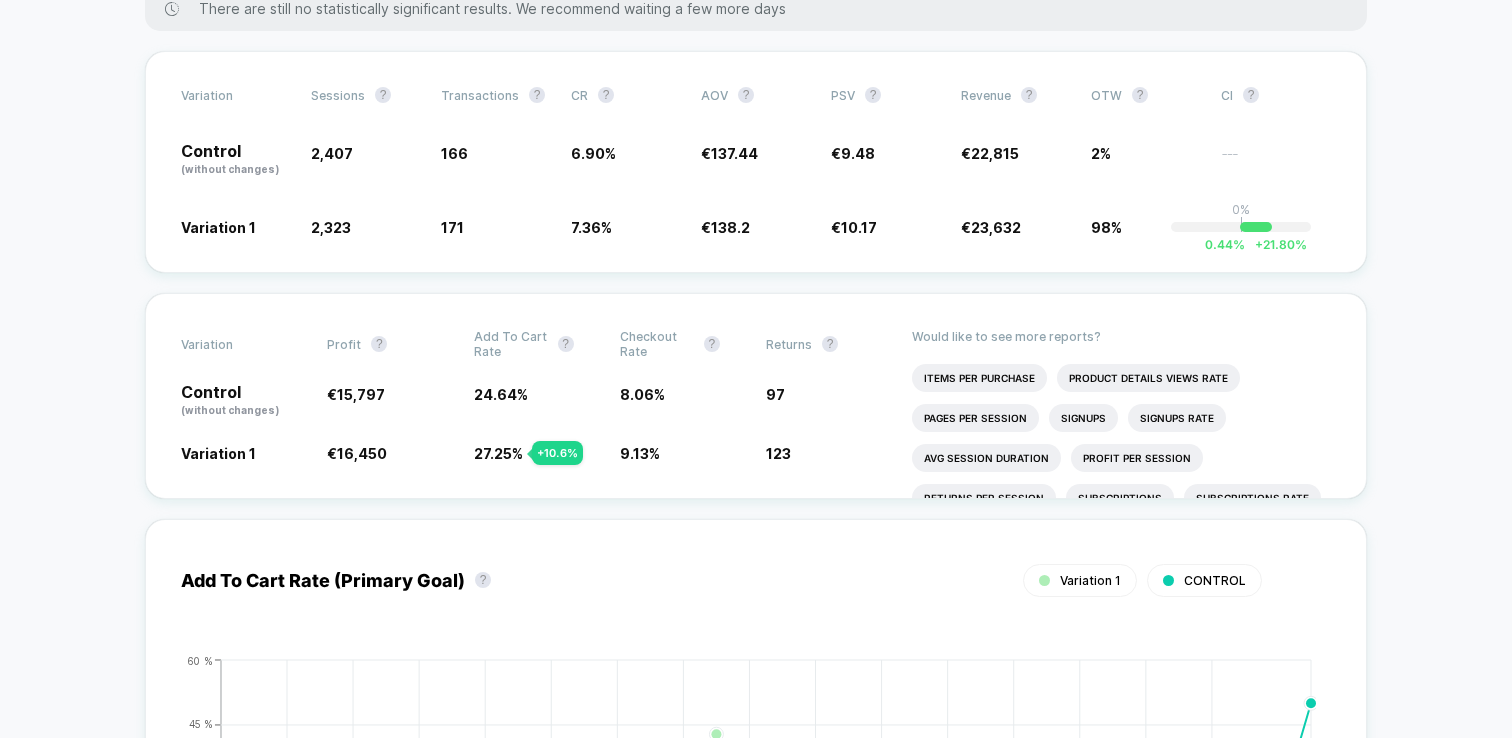 scroll, scrollTop: 353, scrollLeft: 0, axis: vertical 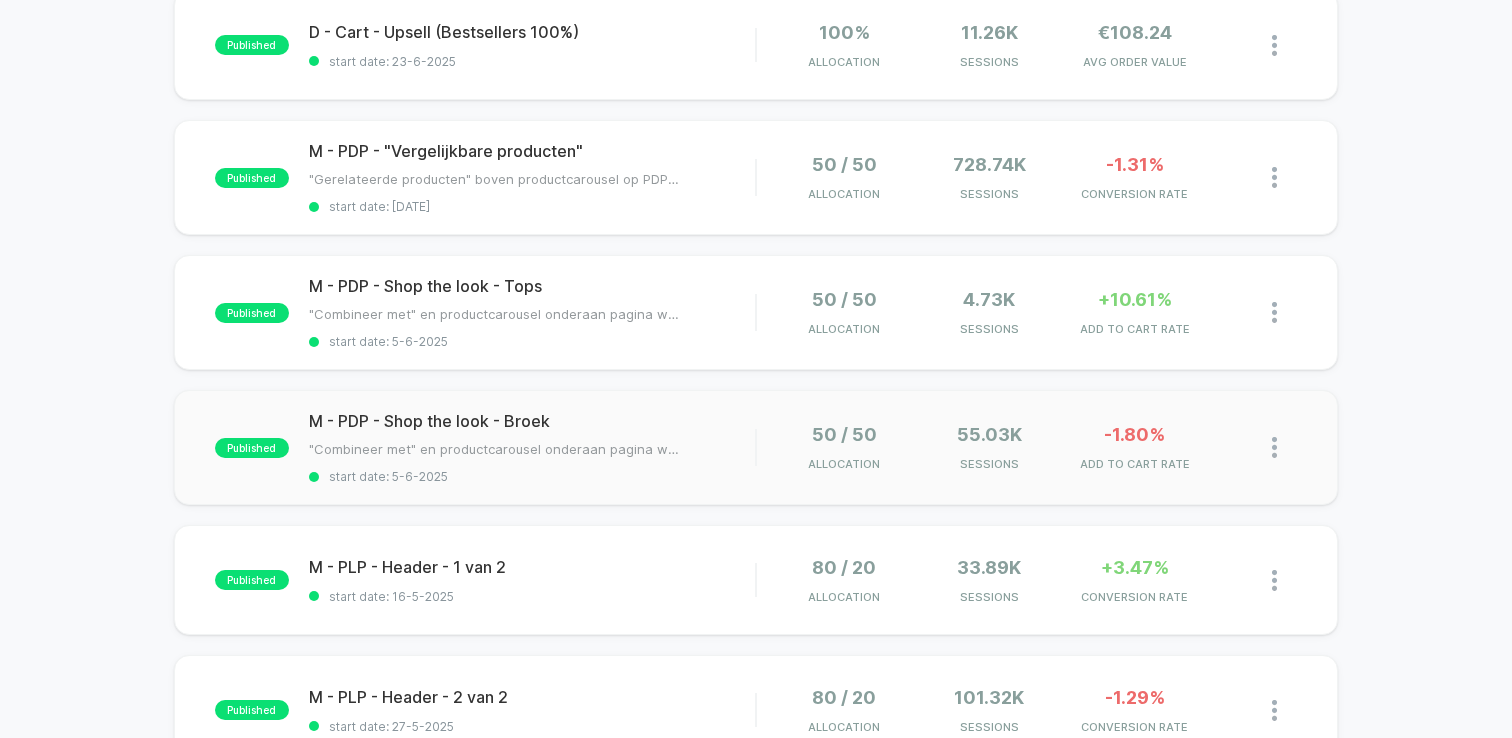 click on "published M - PDP - Shop the look - Broek "Combineer met" en productcarousel onderaan pagina weggehaald, om bezoekers nog meer te sturen richting de items binnen "Shop the Look". Click to edit experience details "Combineer met" en productcarousel onderaan pagina weggehaald, om bezoekers nog meer te sturen richting de items binnen "Shop the Look". start date: [DATE] 50 / 50 Allocation 55.03k Sessions -1.80% ADD TO CART RATE" at bounding box center [756, 447] 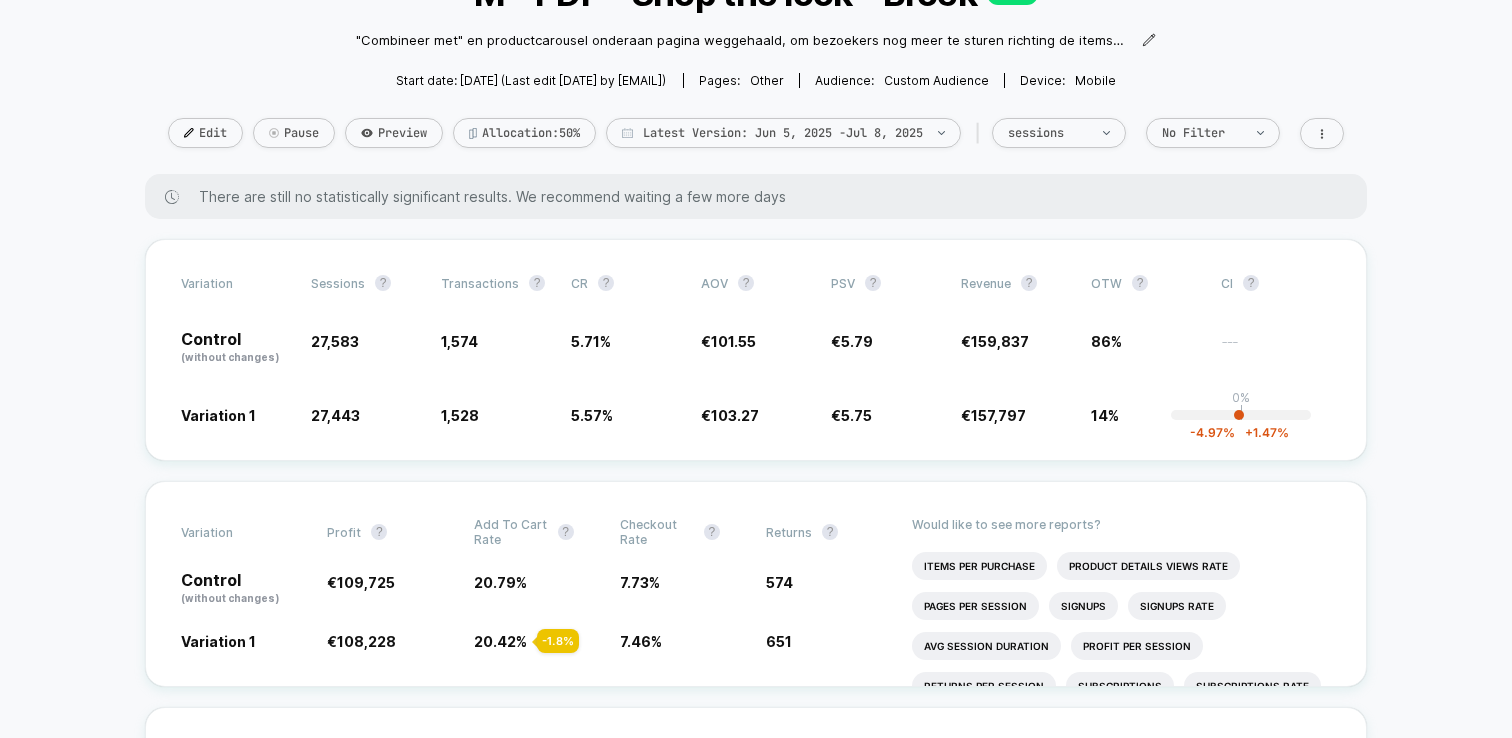 scroll, scrollTop: 217, scrollLeft: 0, axis: vertical 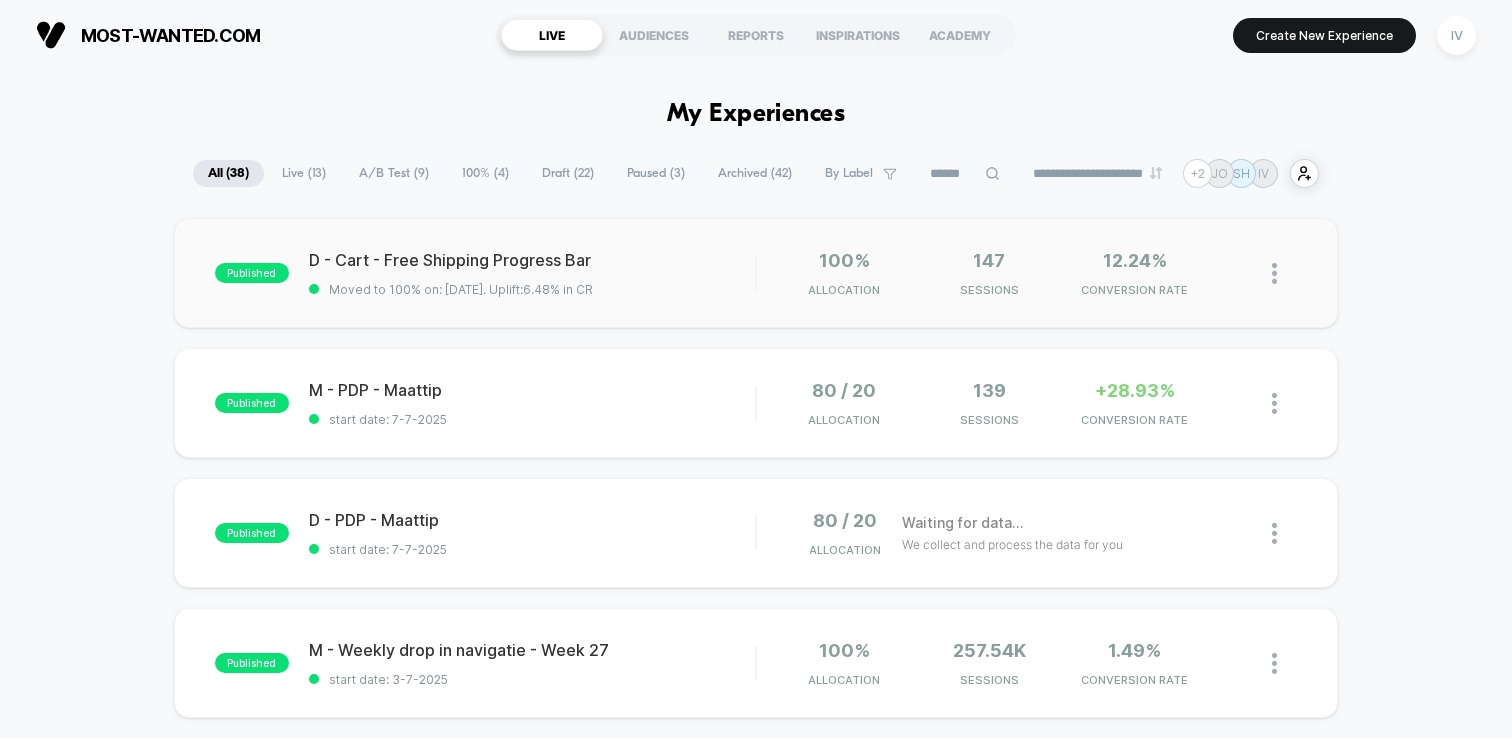 click on "published D - Cart - Free Shipping Progress Bar Moved to 100% on:   [DATE] . Uplift: 6.48% in CR 100% Allocation 147 Sessions 12.24% CONVERSION RATE" at bounding box center (756, 273) 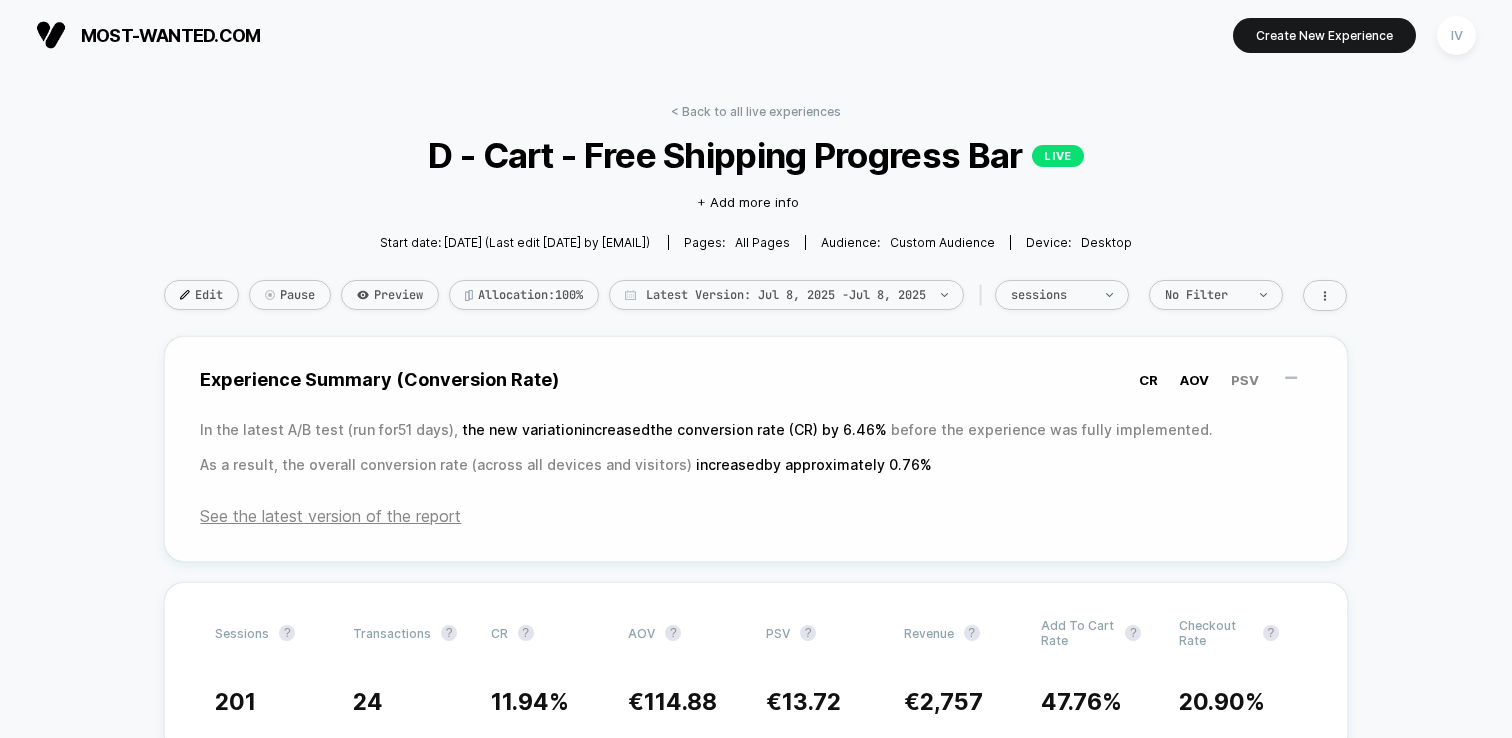 click on "AOV" at bounding box center (1194, 380) 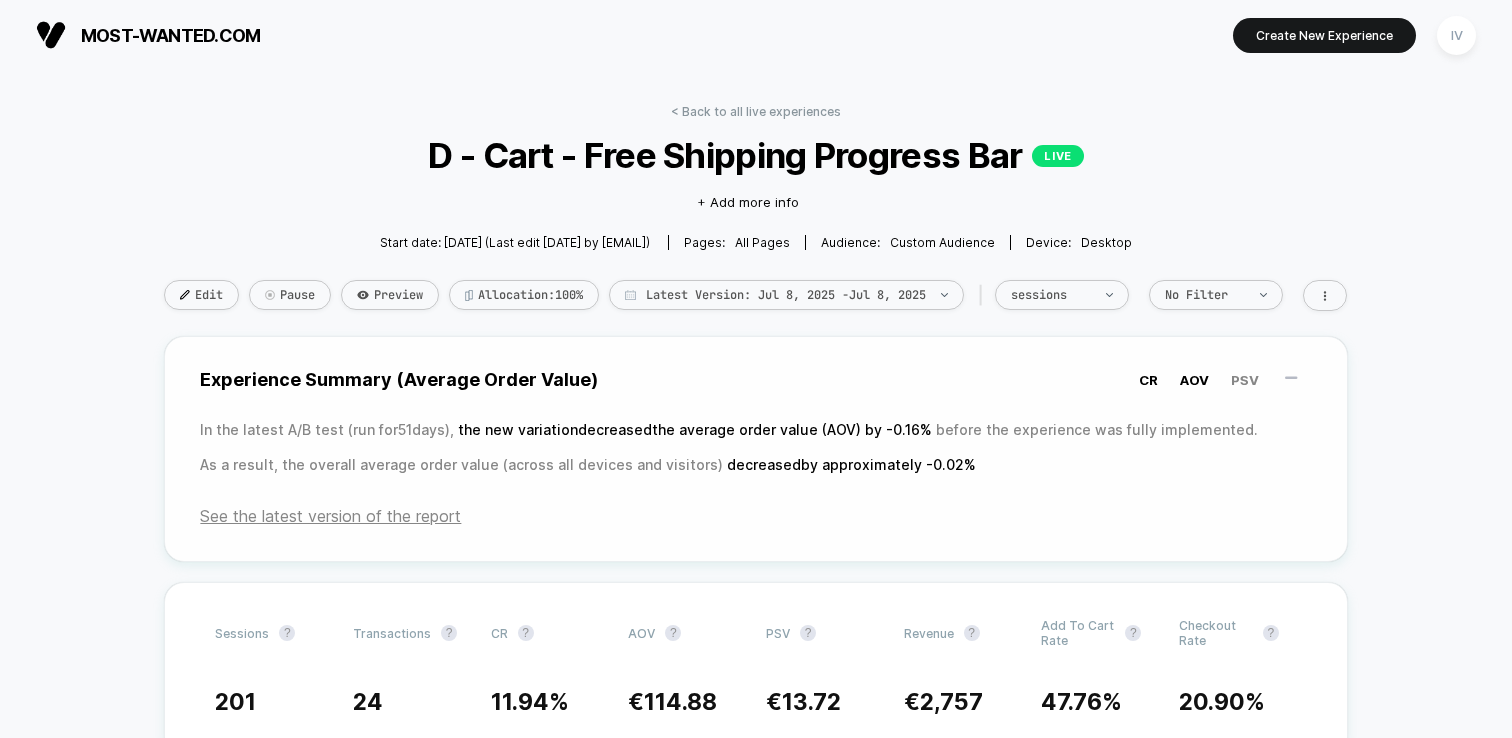 click on "CR" at bounding box center (1148, 380) 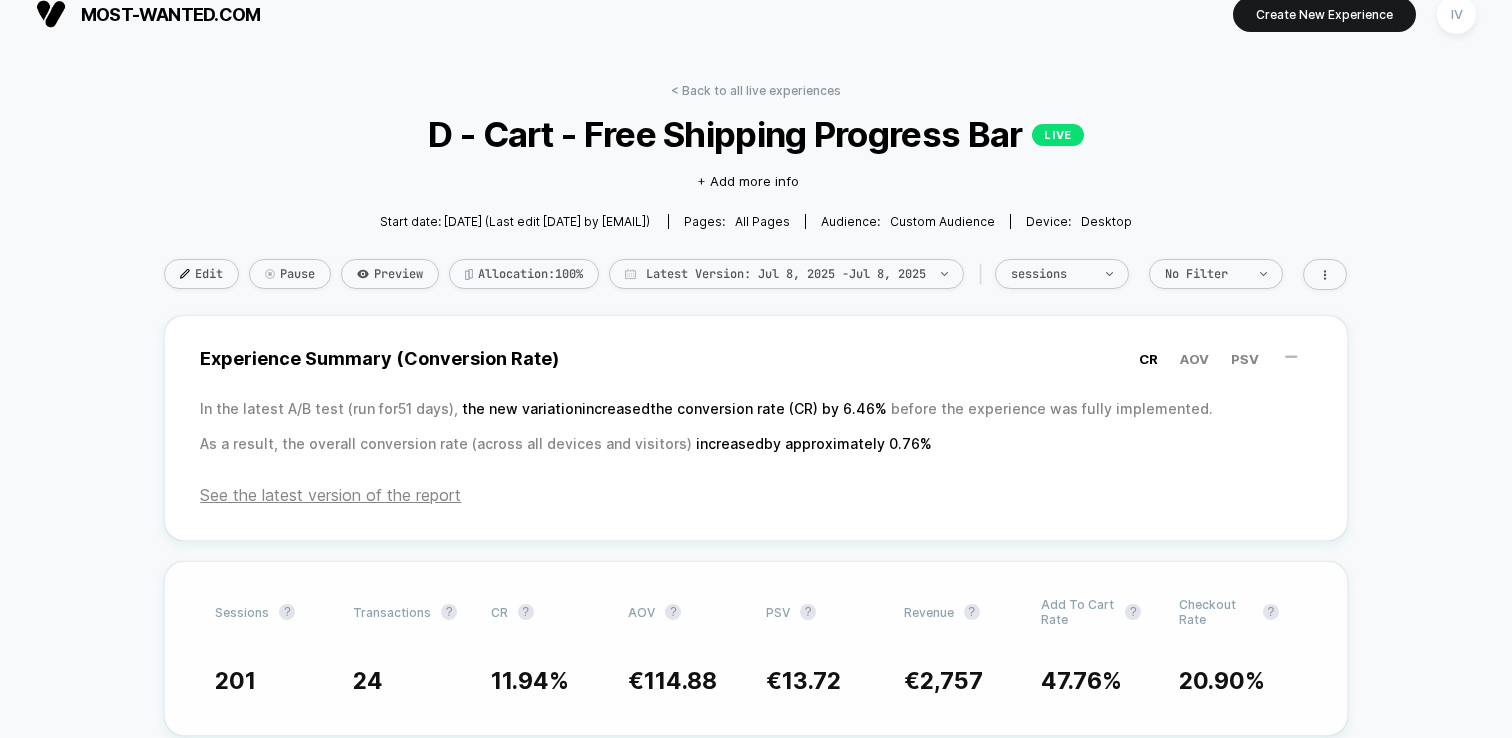 scroll, scrollTop: 152, scrollLeft: 0, axis: vertical 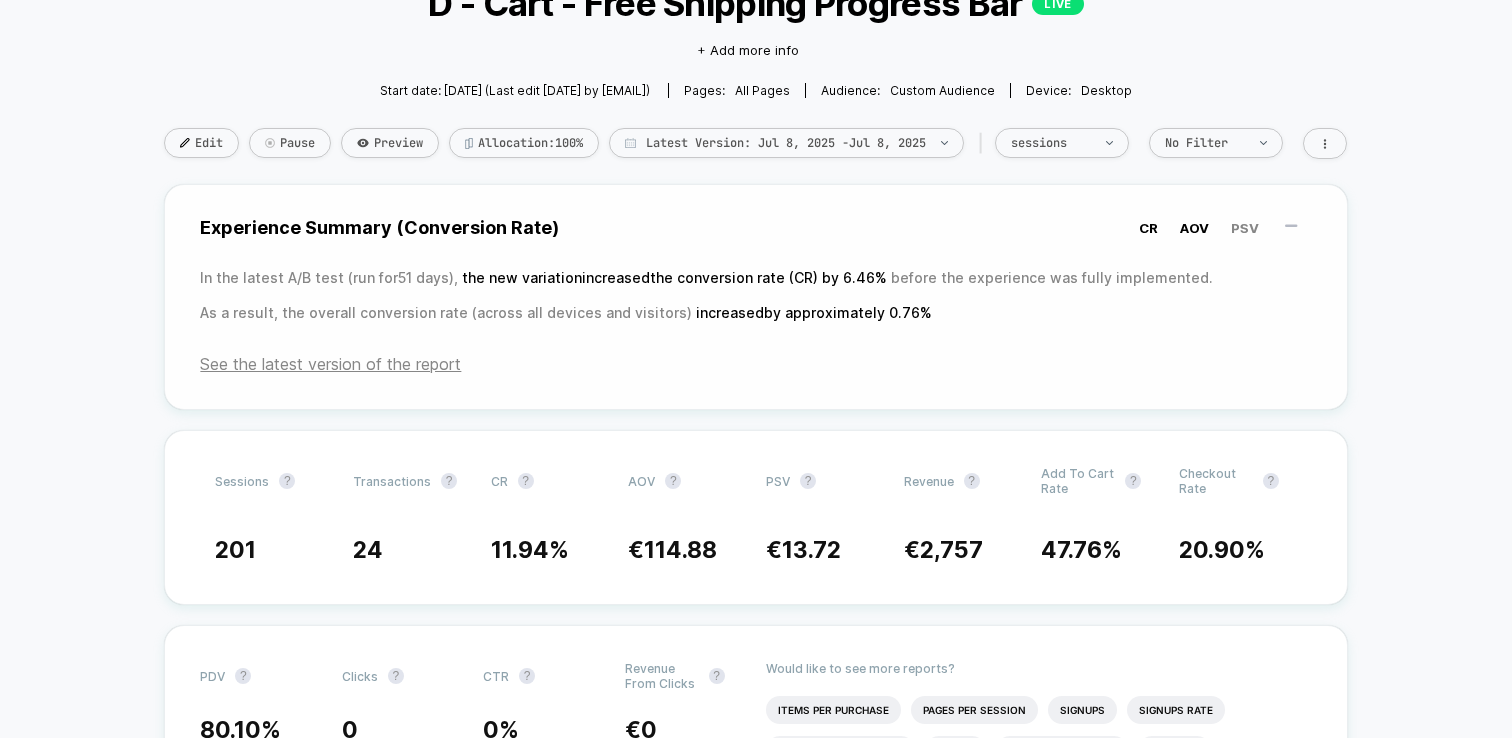 click on "AOV" at bounding box center [1194, 228] 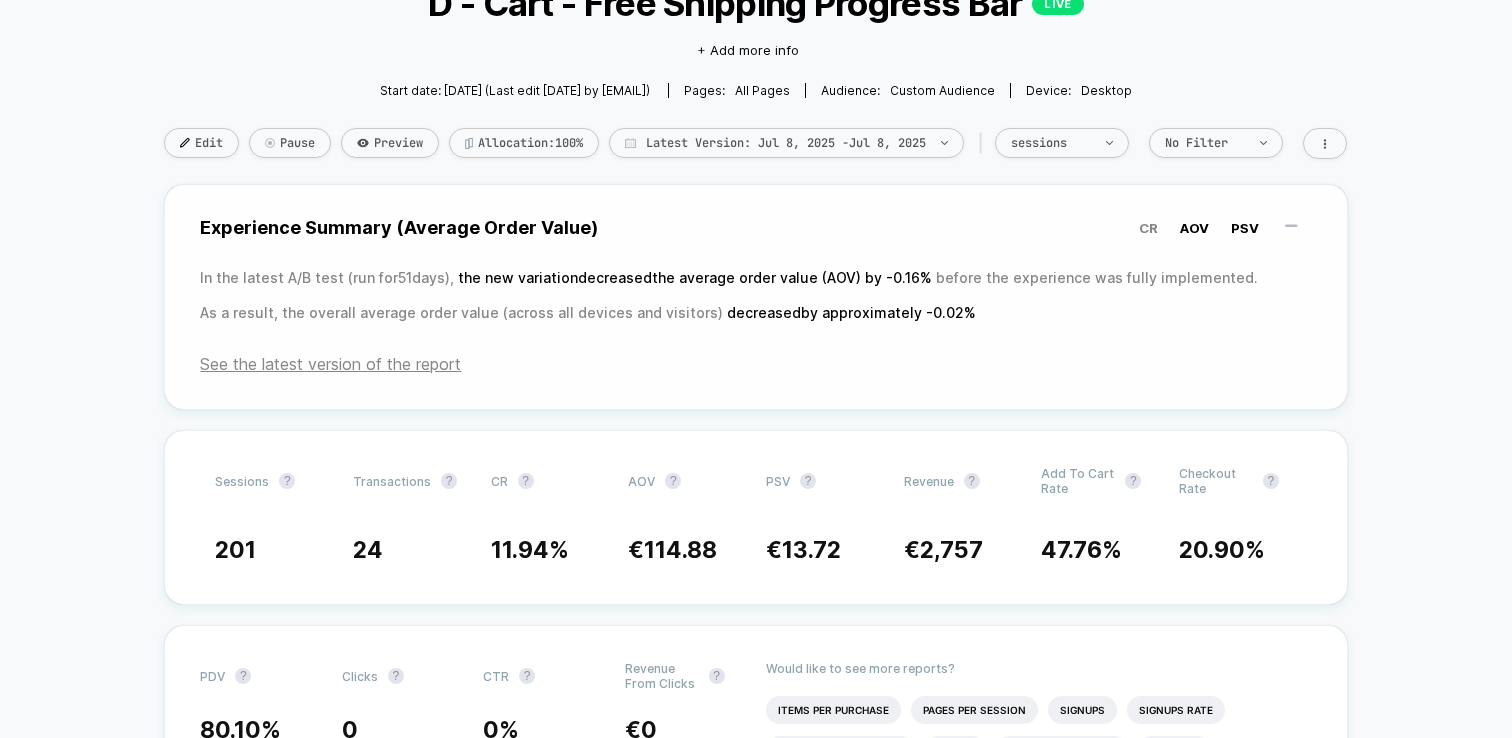 click on "PSV" at bounding box center (1148, 228) 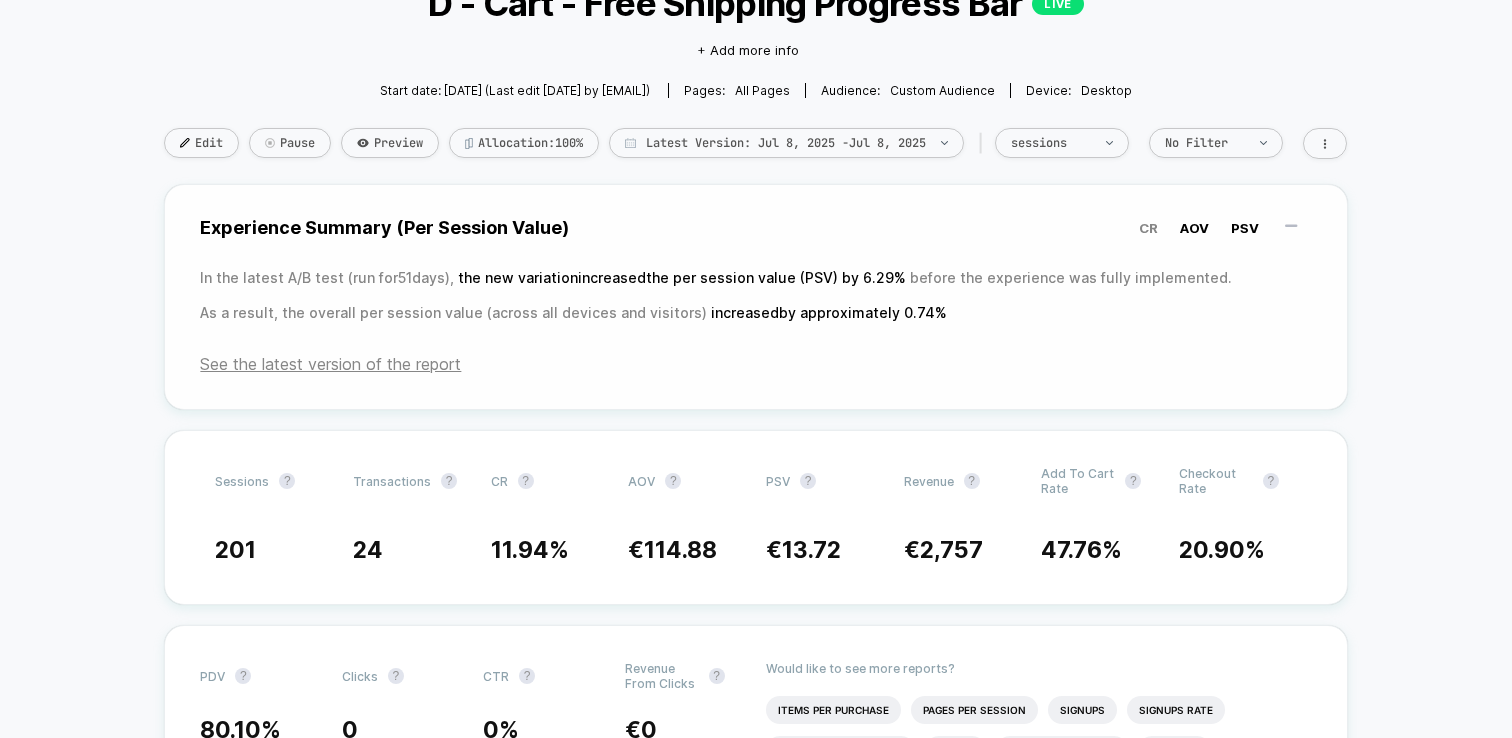 click on "AOV" at bounding box center [1148, 228] 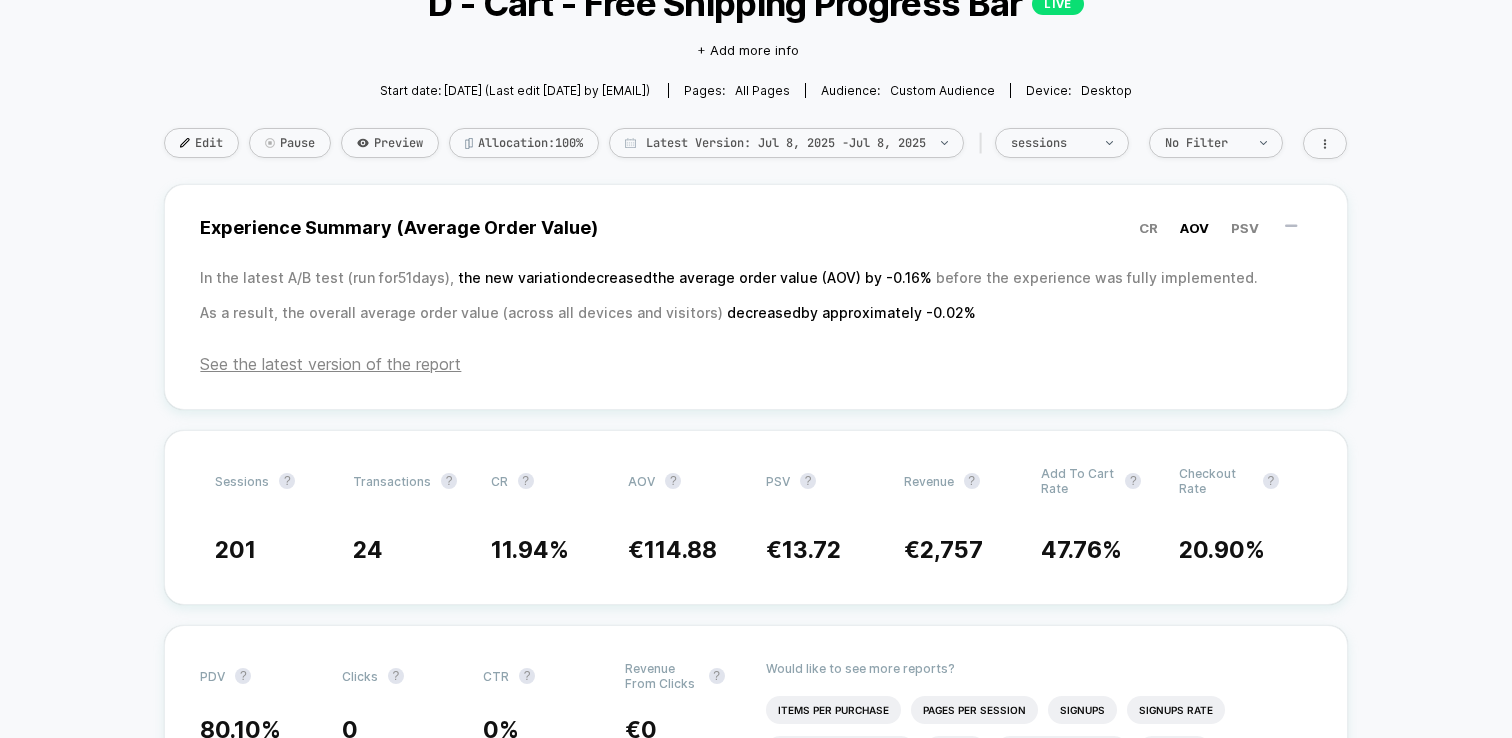 click on "< Back to all live experiences  D - Cart - Free Shipping Progress Bar LIVE Click to edit experience details + Add more info Start date: [DATE] (Last edit [DATE] by [EMAIL]) Pages: all pages Audience: Custom Audience Device: desktop Edit Pause  Preview Allocation:  100% Latest Version:     Jul [DAY], [YEAR]    -    Jul [DAY], [YEAR] |   sessions   No Filter Experience Summary    (Average Order Value) CR AOV PSV In the latest A/B test (run for  51  days),   the new variation  decreased  the average order value (AOV) by   -0.16 %   before the experience was fully implemented.  As a result, the overall average order value (across all devices and visitors)   decreased  by approximately   -0.02 % See the latest version of the report Sessions ? Transactions ? CR ? AOV ? PSV ? Revenue ? Add To Cart Rate ? Checkout Rate ? 201 24 11.94 % € 114.88 € 13.72 € 2,757 47.76 % 20.90 % PDV ? Clicks ? CTR ? Revenue From Clicks ? 80.10 % 0 0 % € 0 Would like to see more reports? Items Per Purchase Signups" at bounding box center (756, 3063) 